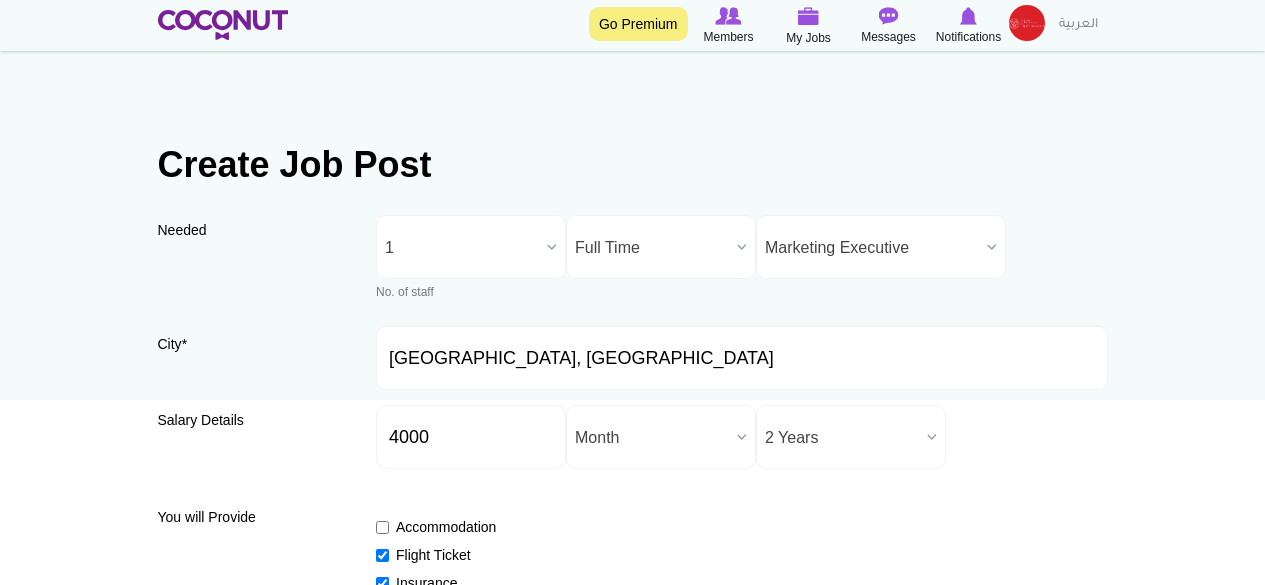 scroll, scrollTop: 600, scrollLeft: 0, axis: vertical 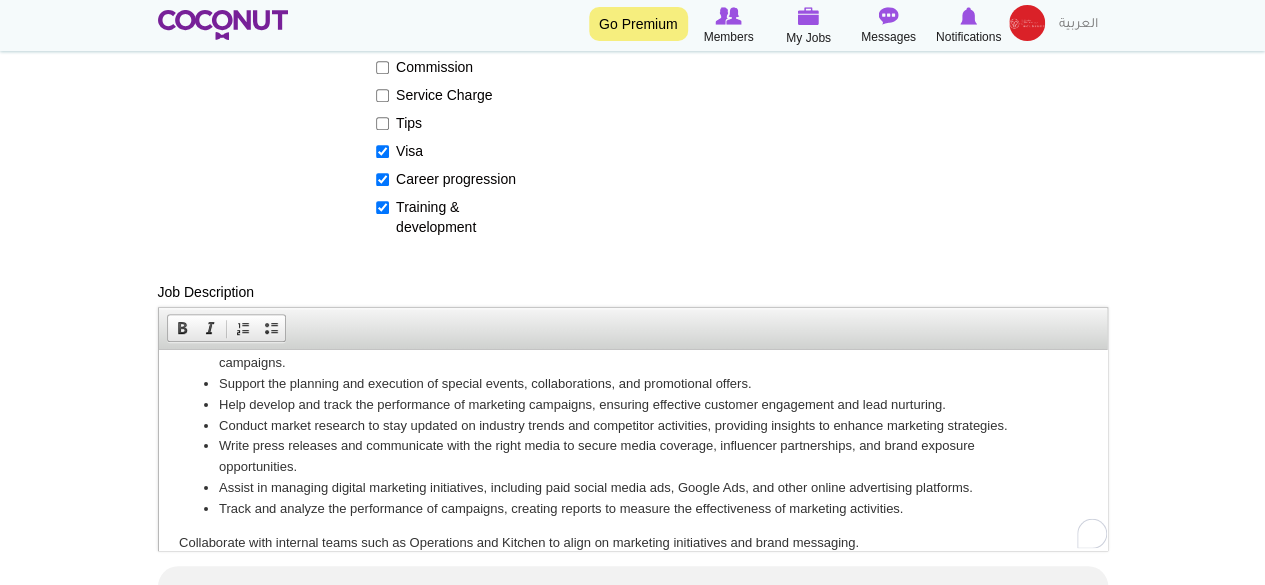 click on "Track and analyze the performance of campaigns, creating reports to measure the effectiveness of marketing activities." at bounding box center [632, 508] 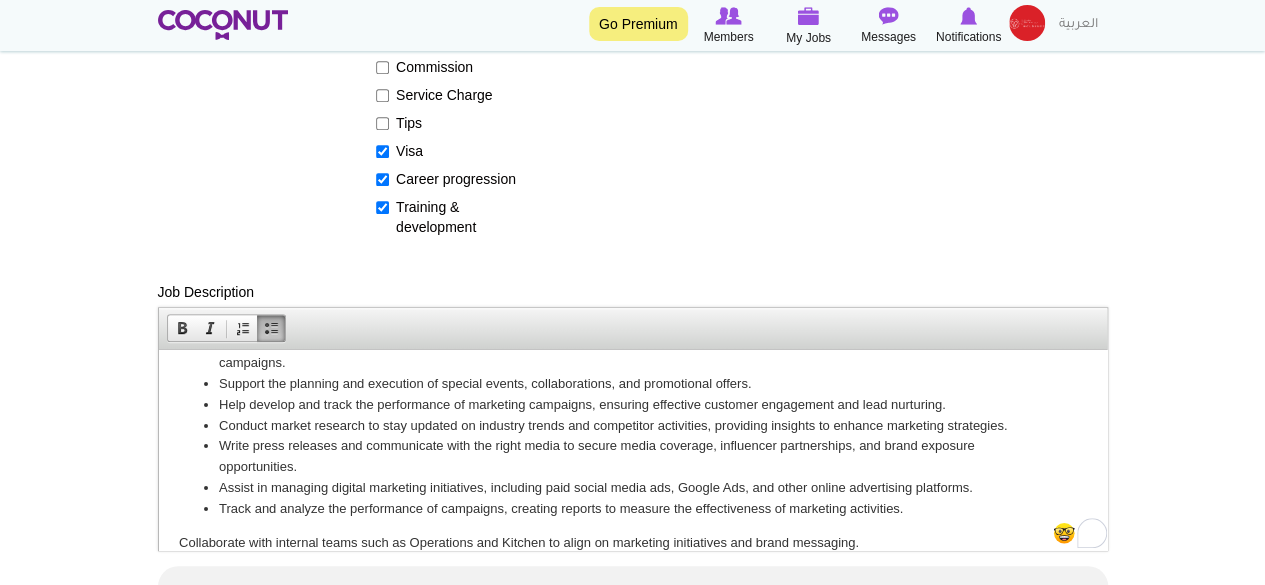 click on "Track and analyze the performance of campaigns, creating reports to measure the effectiveness of marketing activities." at bounding box center (632, 508) 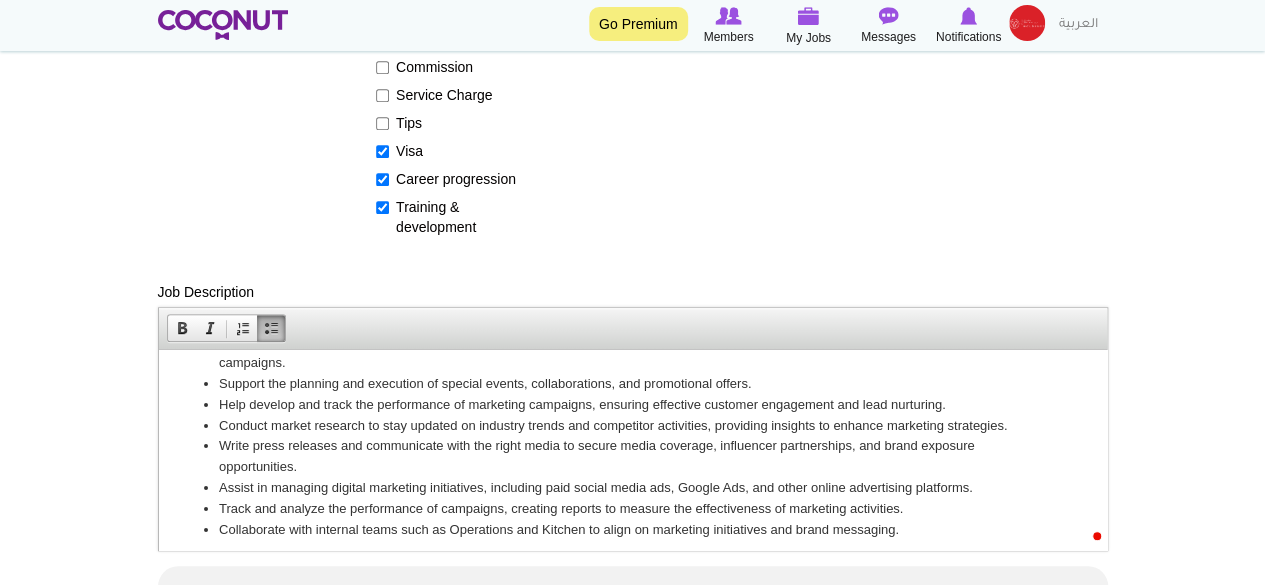 scroll, scrollTop: 43, scrollLeft: 0, axis: vertical 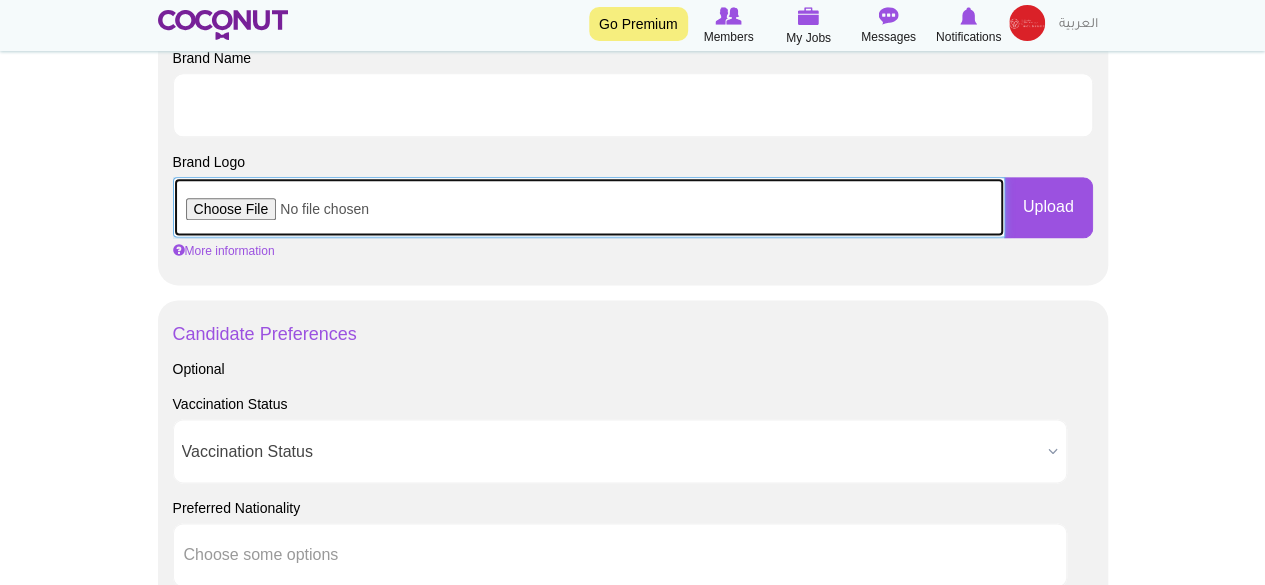 click at bounding box center [589, 207] 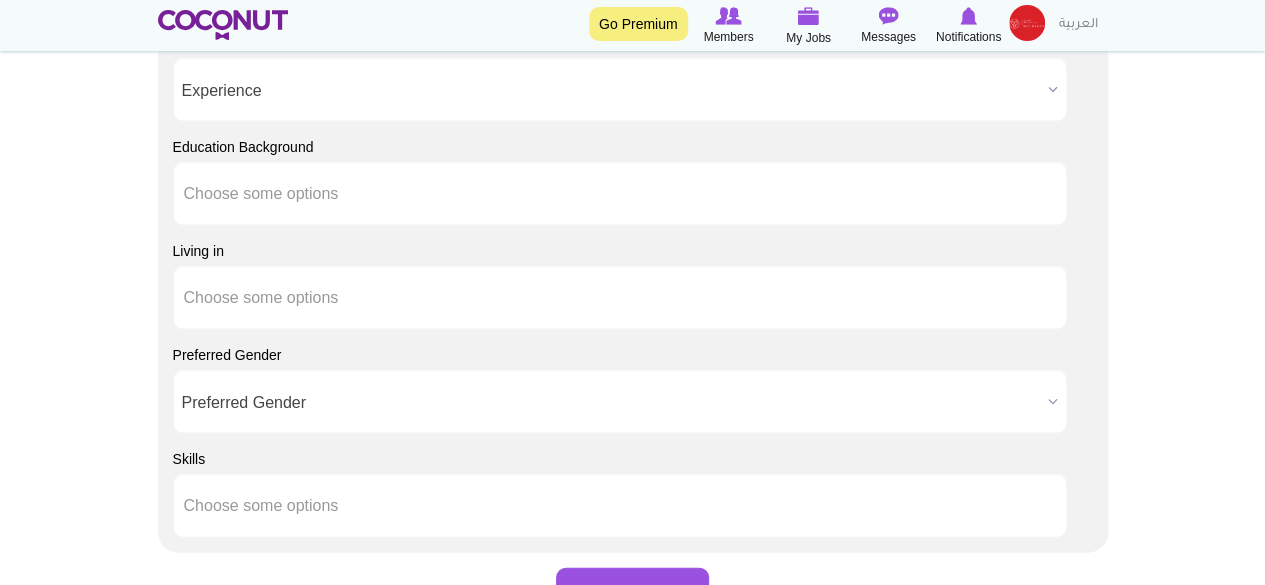 scroll, scrollTop: 1900, scrollLeft: 0, axis: vertical 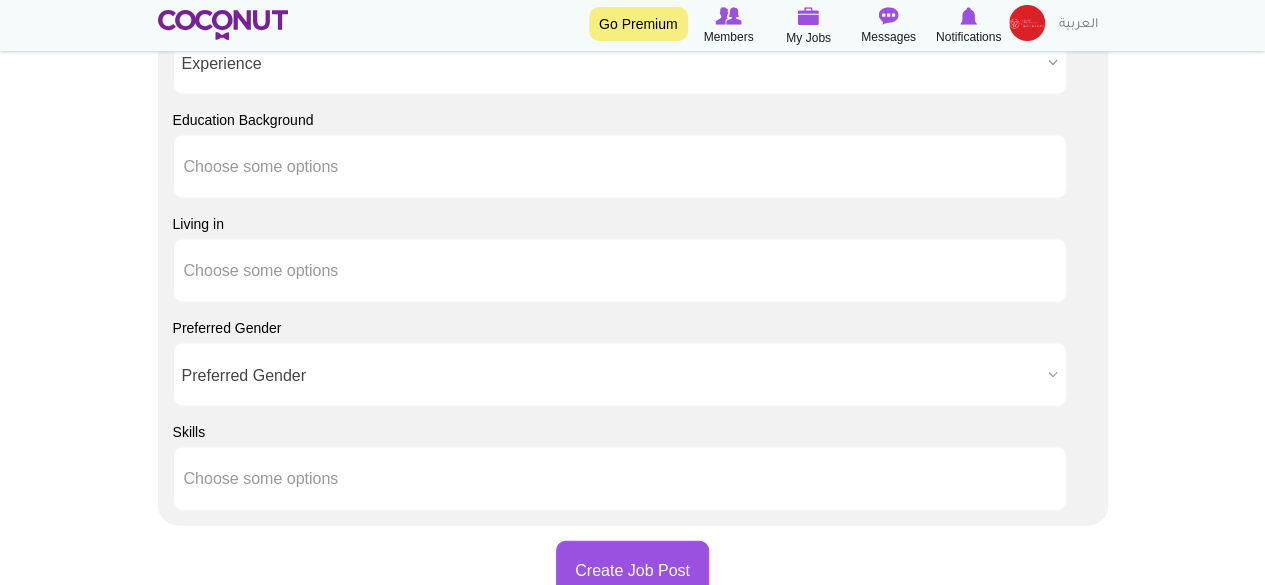 click on "Choose some options" at bounding box center [620, 271] 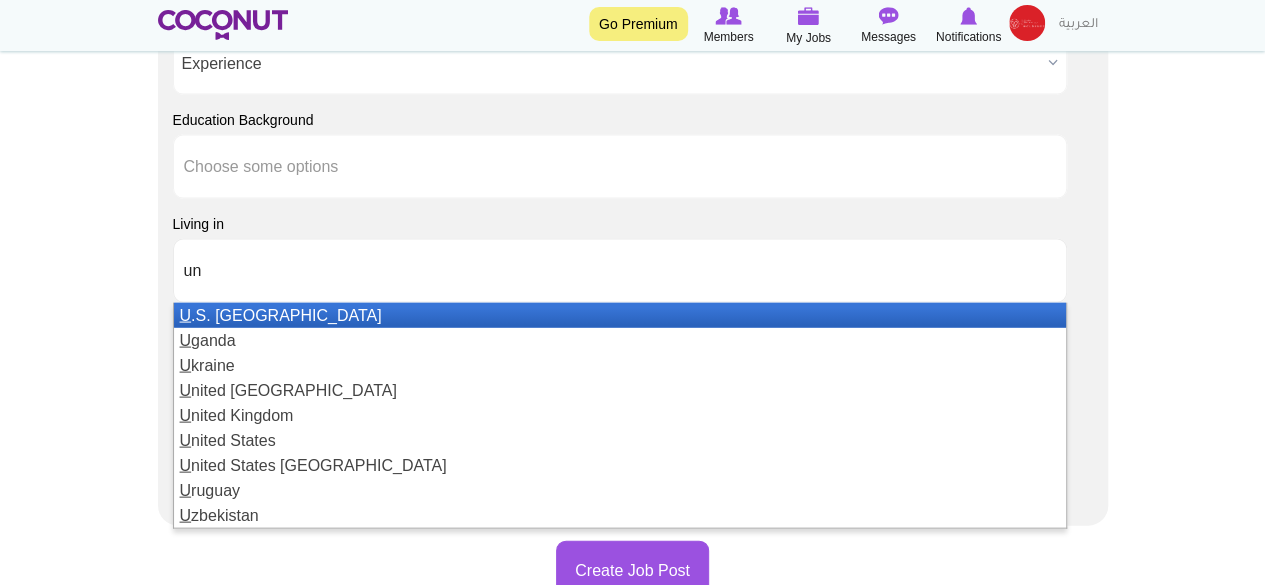 type on "uni" 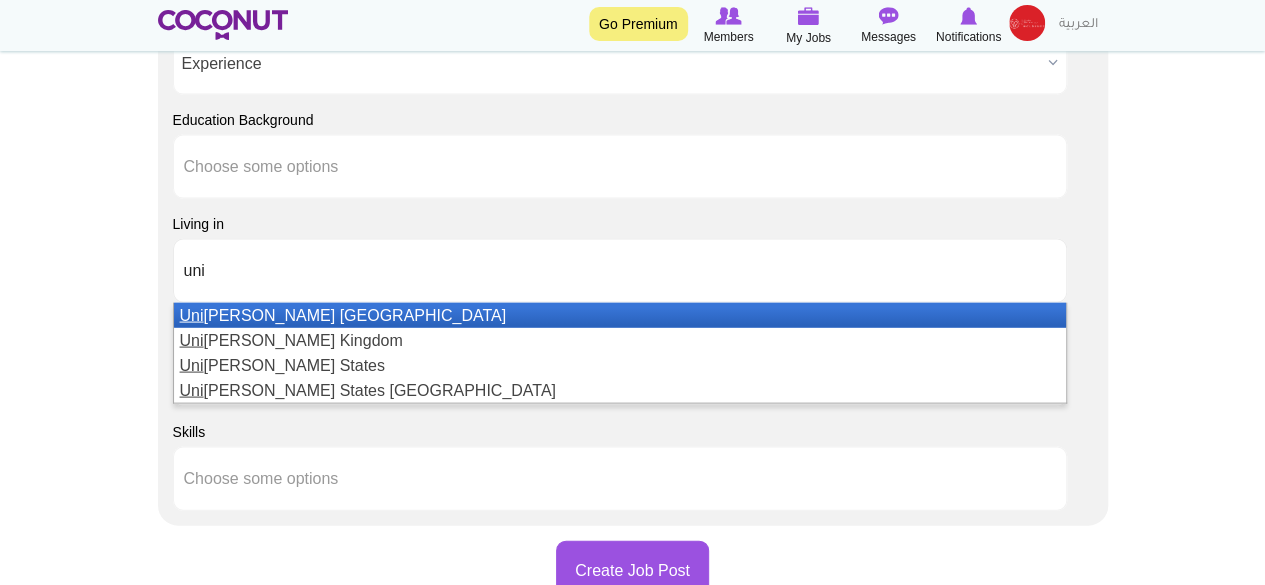 type 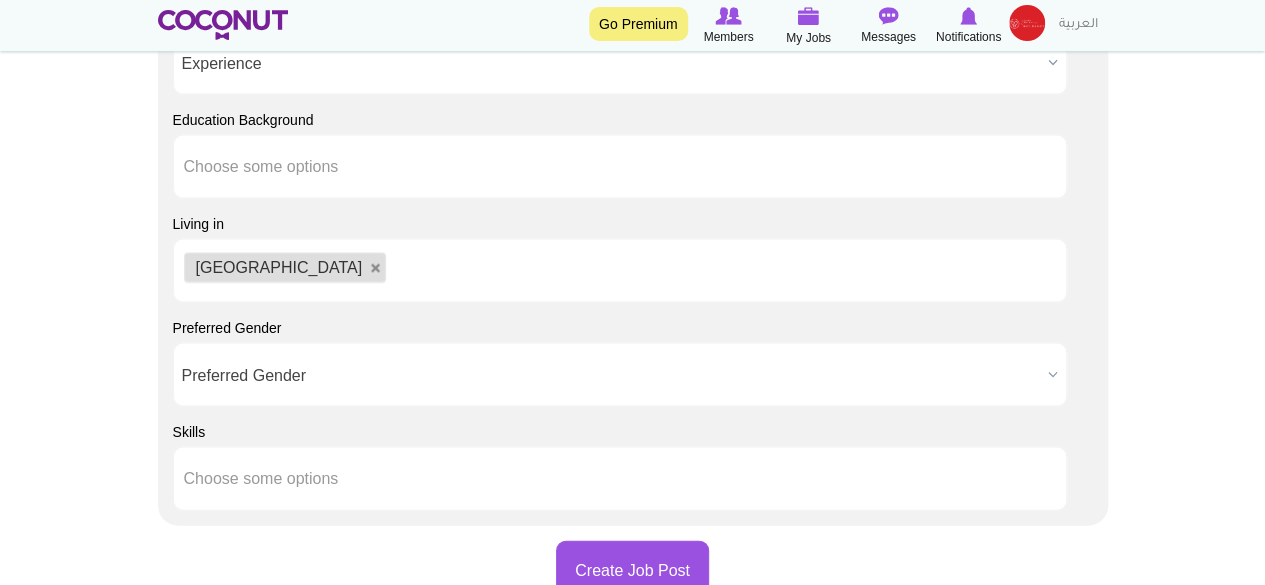 scroll, scrollTop: 1800, scrollLeft: 0, axis: vertical 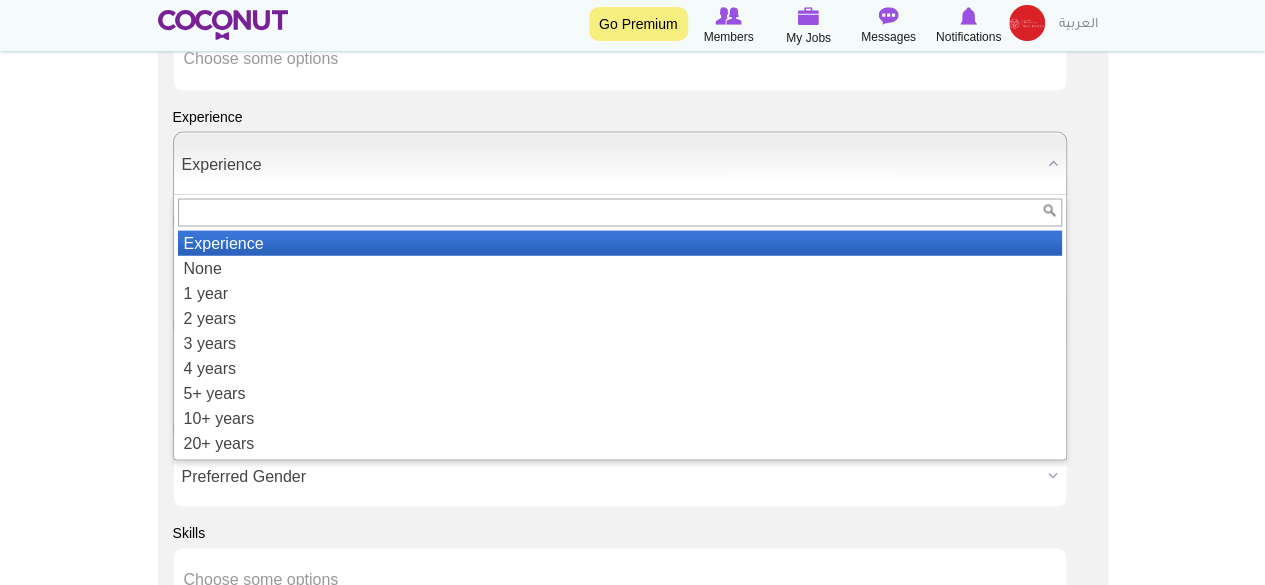 click on "Experience" at bounding box center [611, 164] 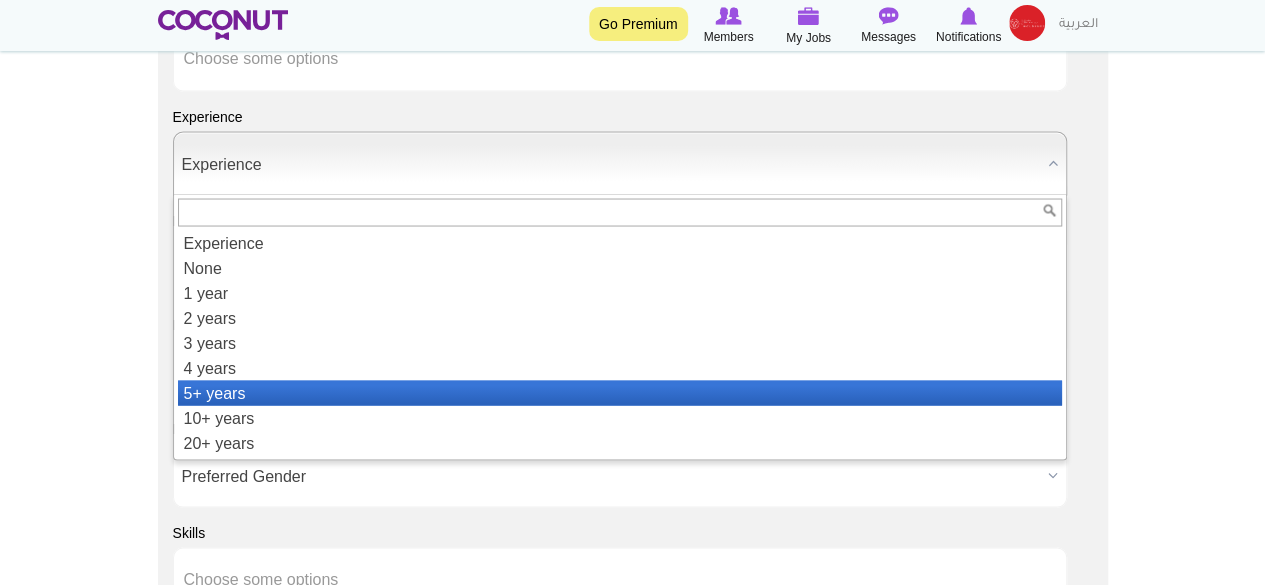 click on "5+ years" at bounding box center (620, 392) 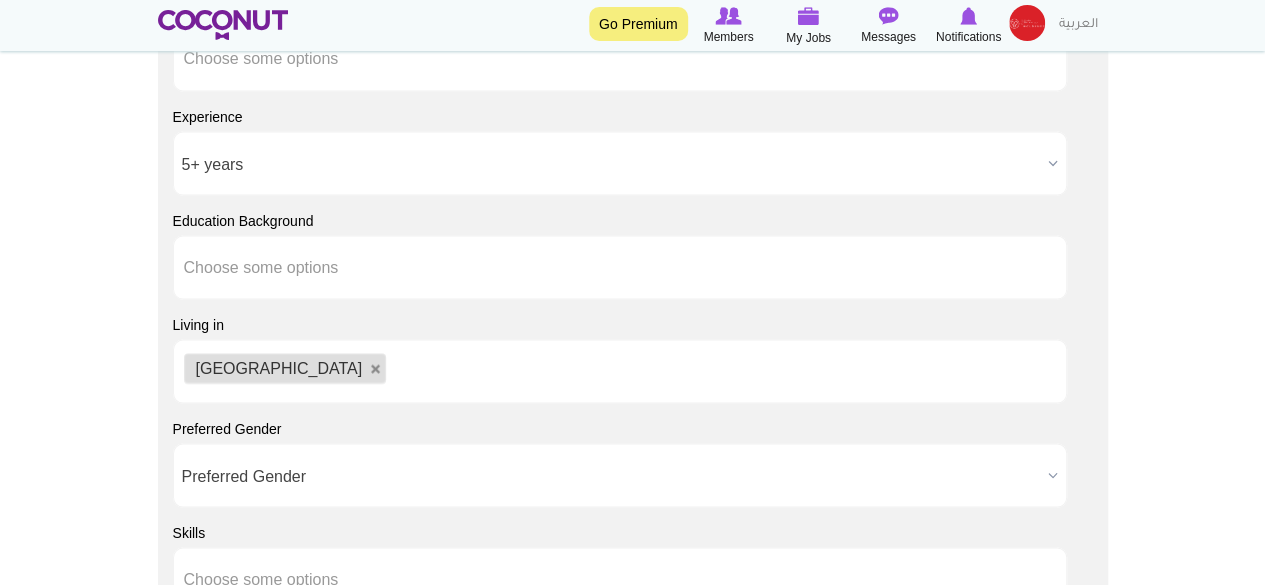 click on "Toggle navigation
Go Premium
Members
My Jobs
Post a Job
Messages
Notifications
My Profile" at bounding box center (632, -365) 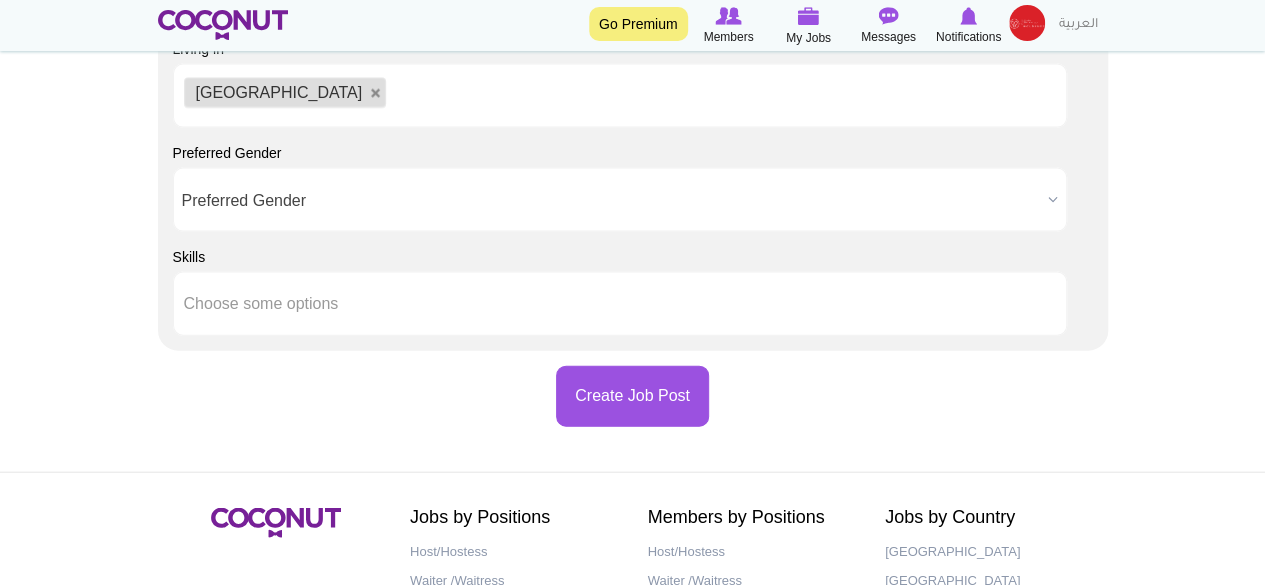 scroll, scrollTop: 2200, scrollLeft: 0, axis: vertical 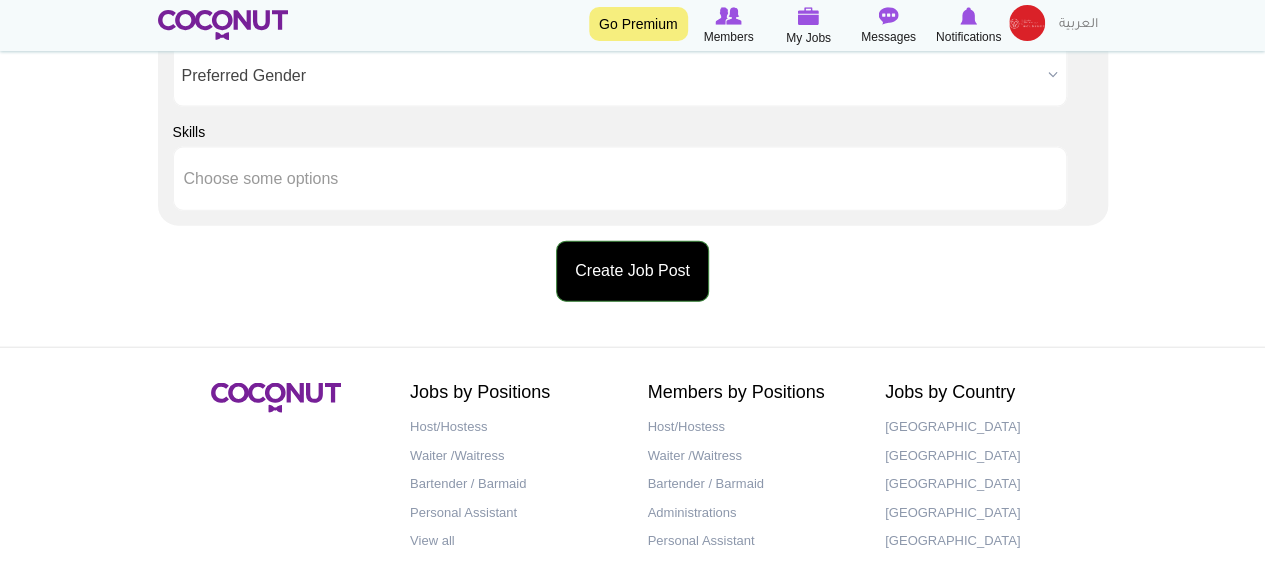 click on "Create Job Post" at bounding box center [632, 271] 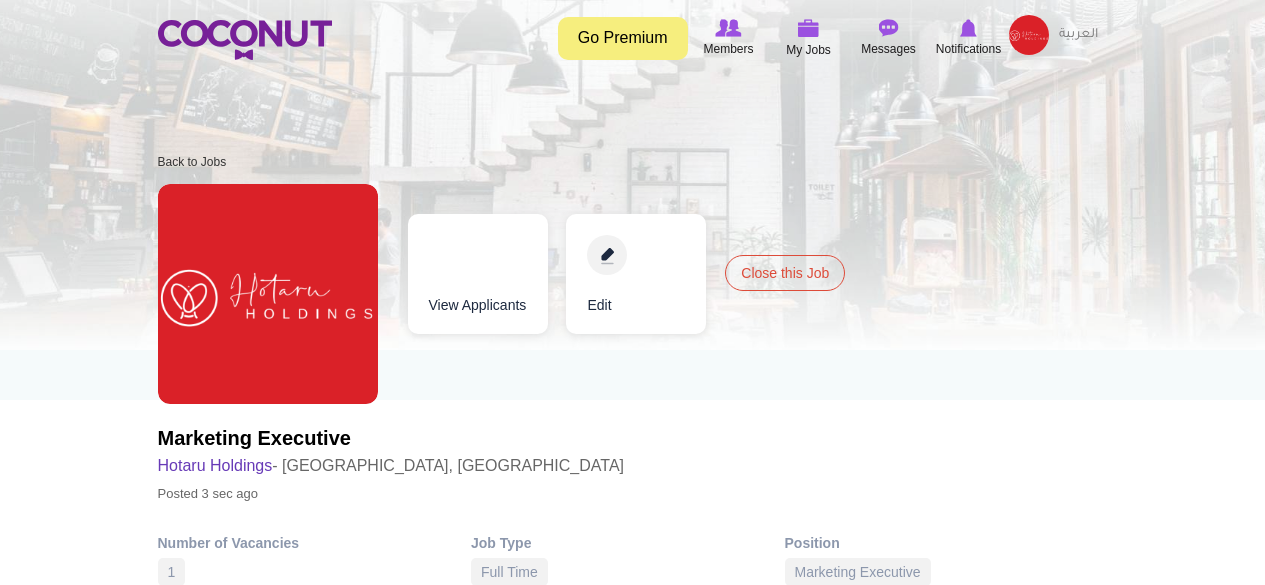 scroll, scrollTop: 0, scrollLeft: 0, axis: both 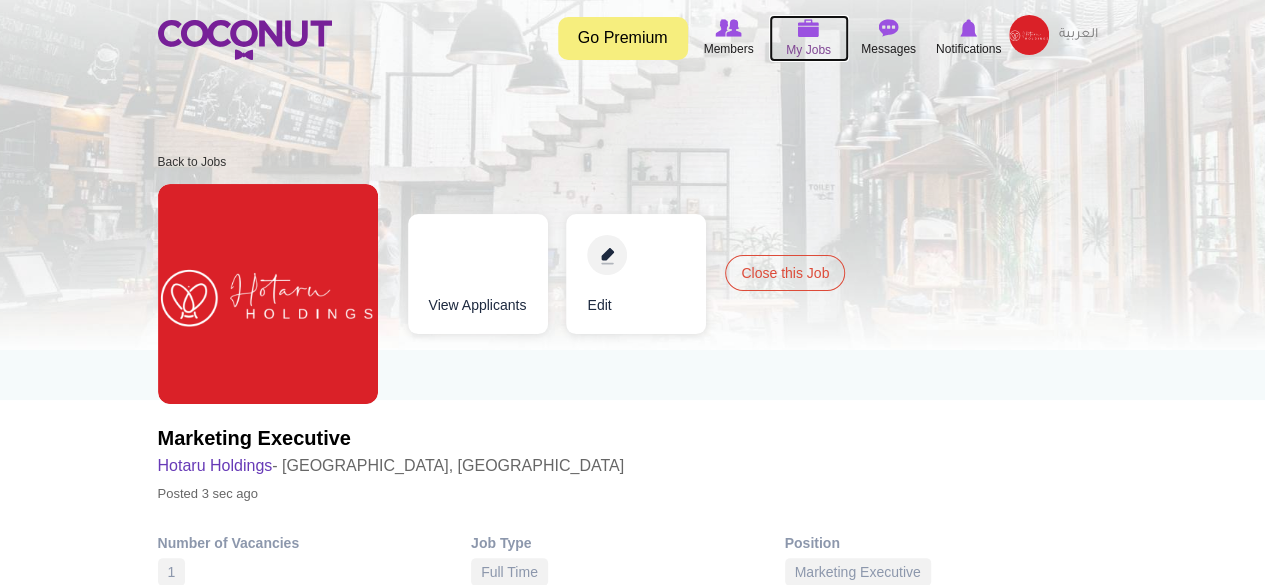 click on "My Jobs" at bounding box center (808, 50) 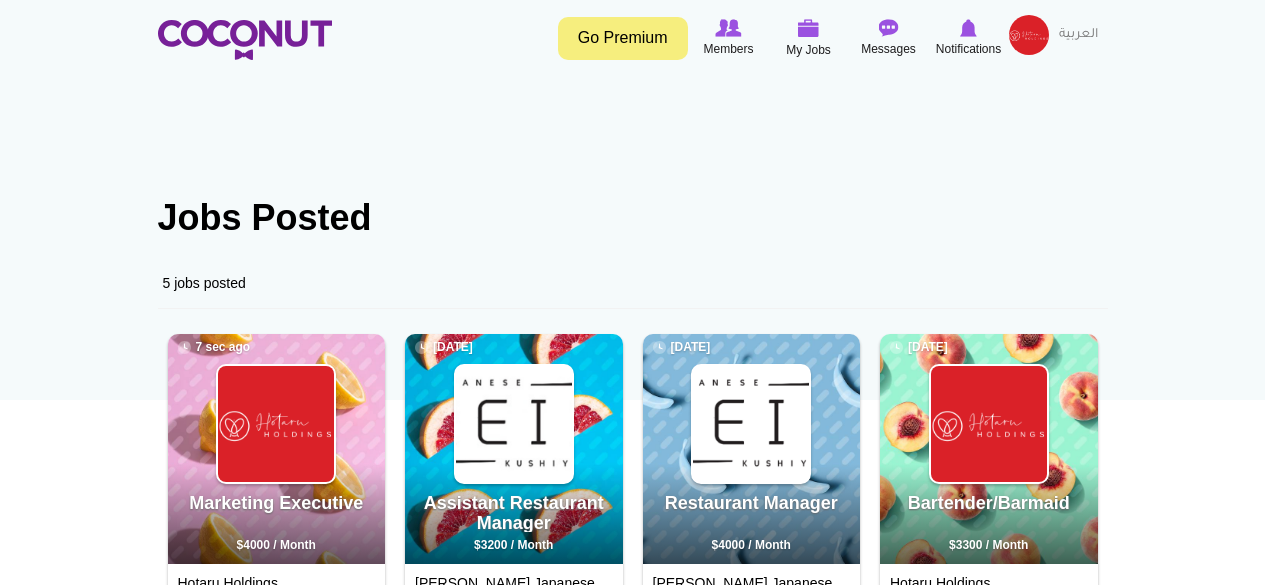 scroll, scrollTop: 0, scrollLeft: 0, axis: both 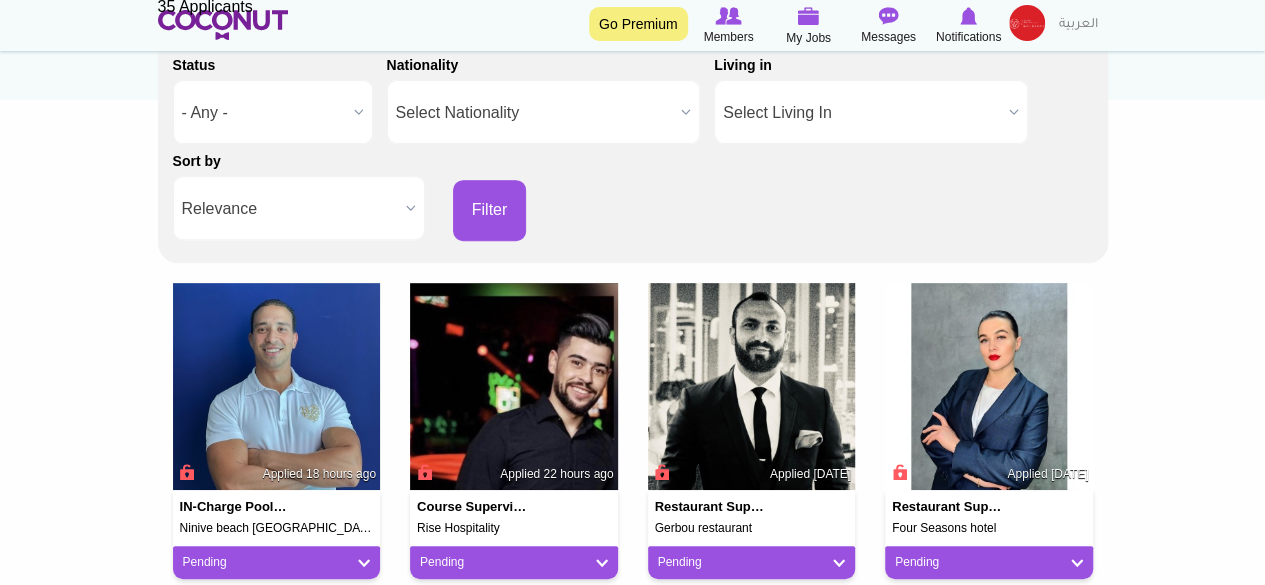 click on "Relevance" at bounding box center (290, 209) 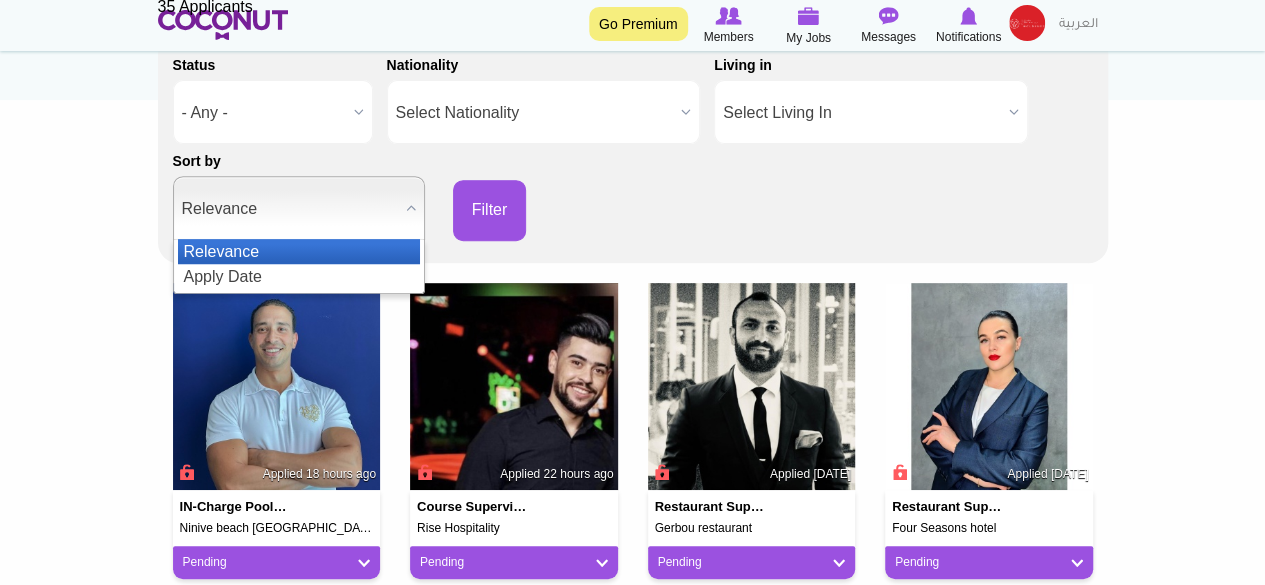 click on "Relevance" at bounding box center (290, 209) 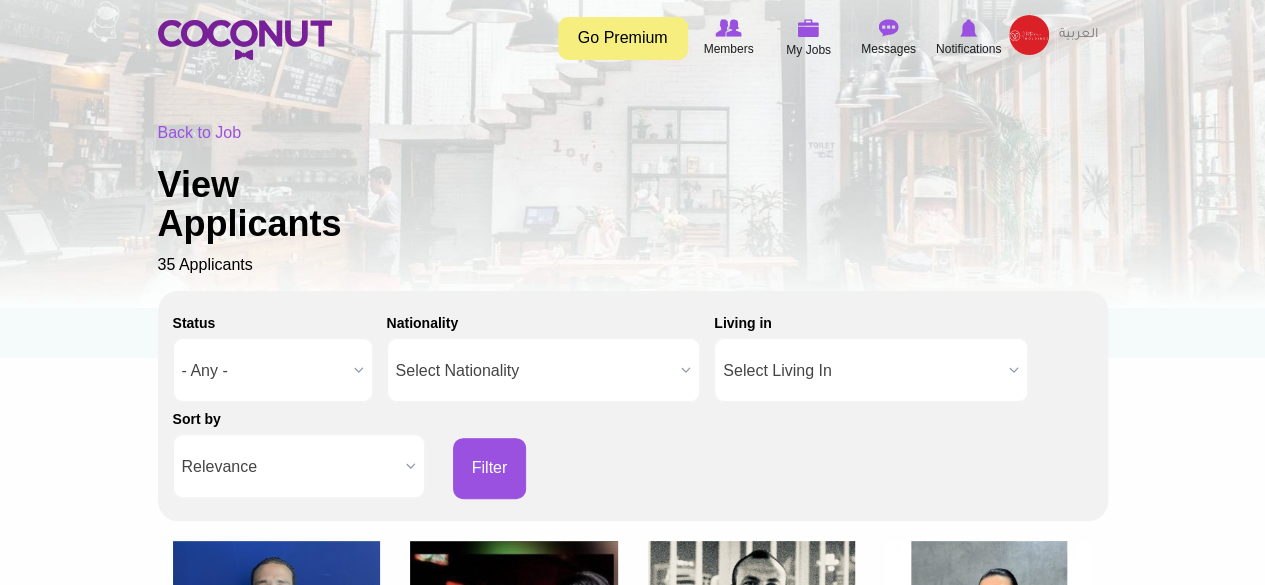 scroll, scrollTop: 2, scrollLeft: 0, axis: vertical 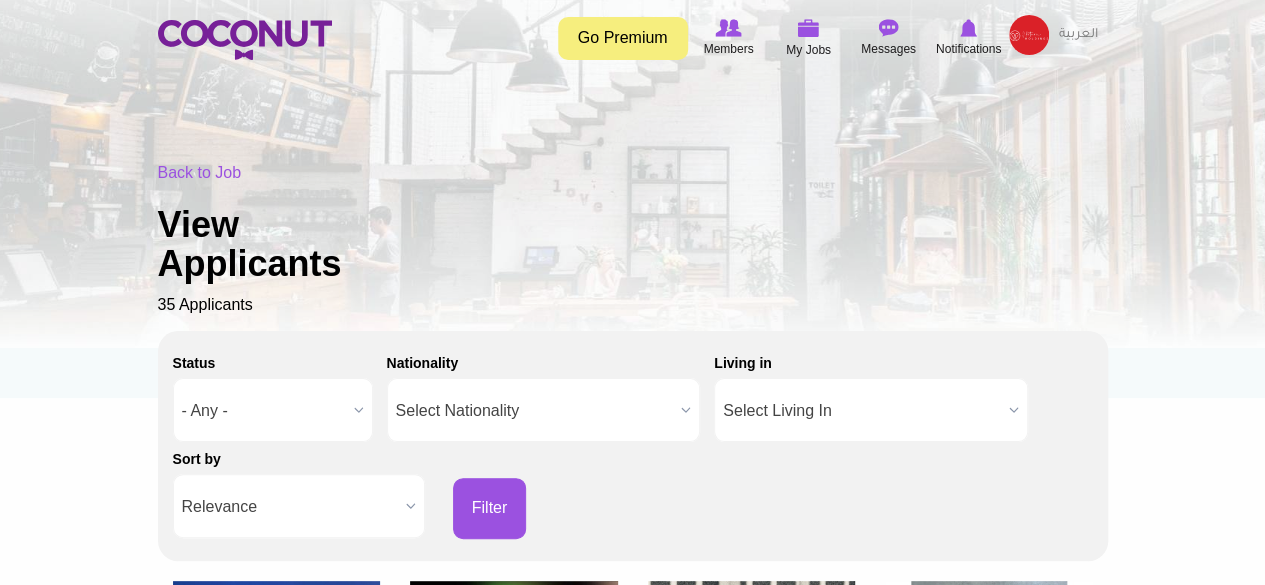 click on "Relevance" at bounding box center (290, 507) 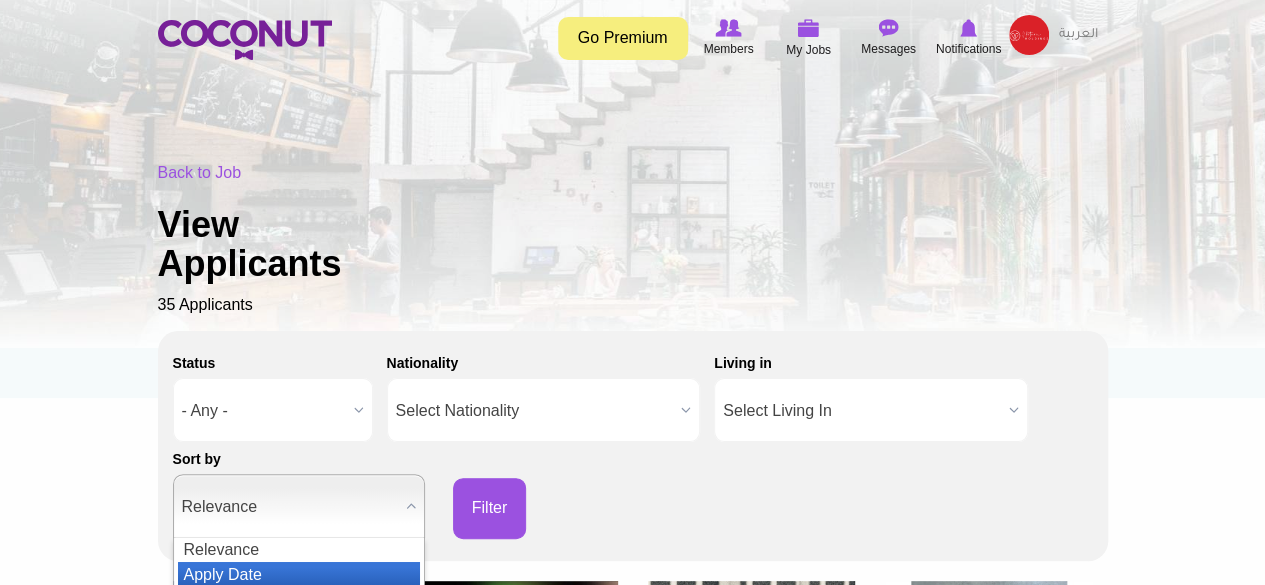 click on "Apply Date" at bounding box center [299, 574] 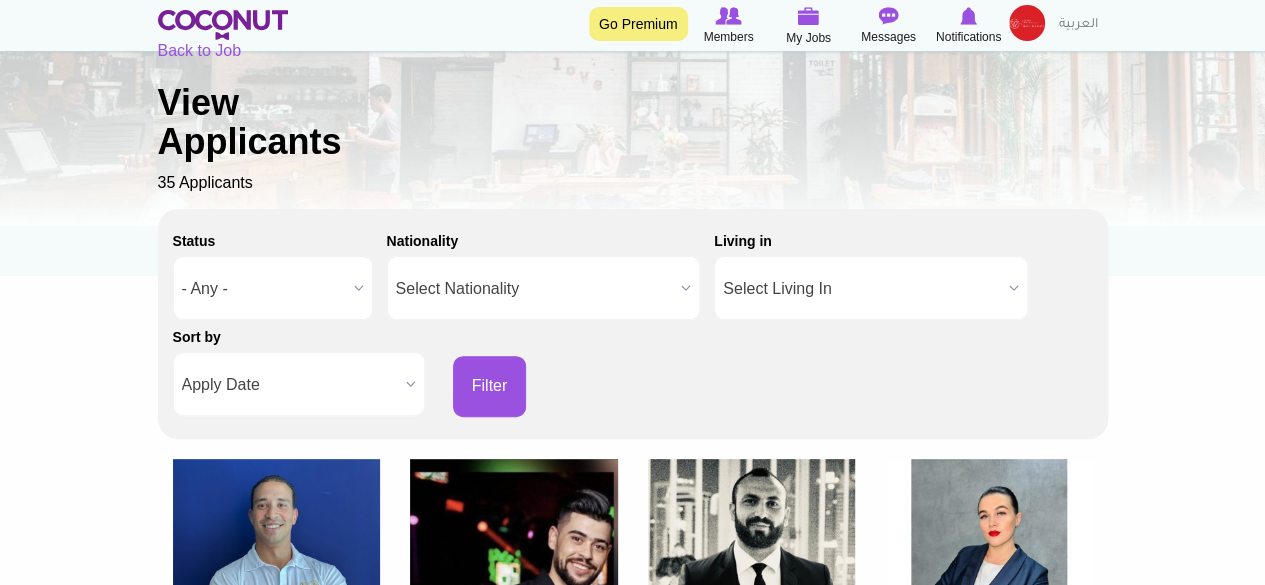 scroll, scrollTop: 302, scrollLeft: 0, axis: vertical 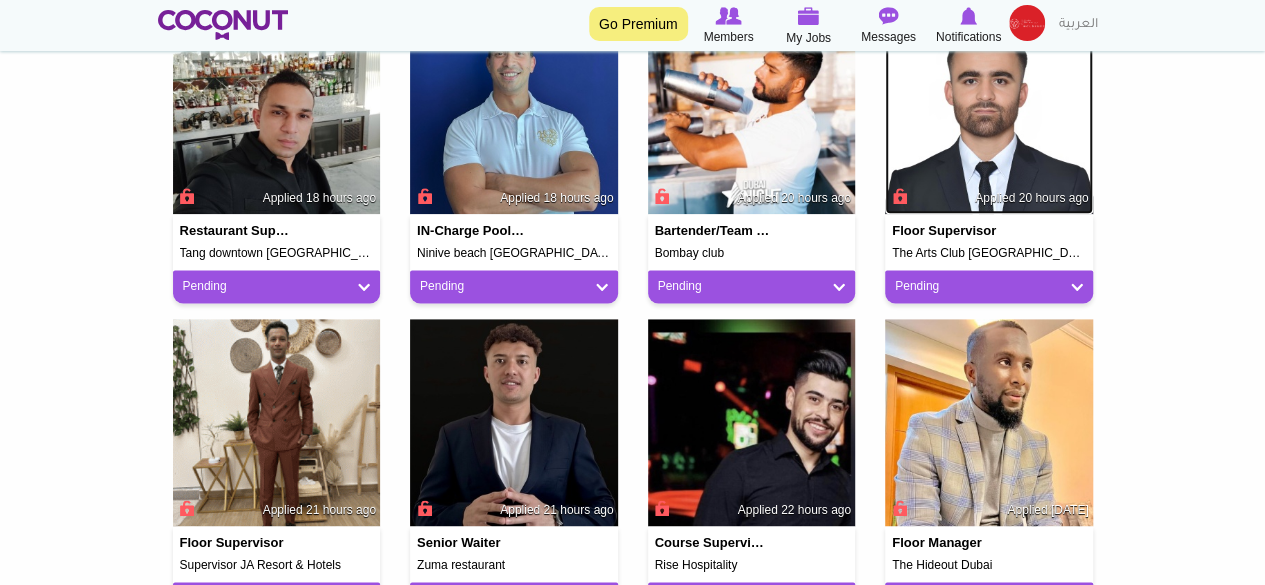 drag, startPoint x: 883, startPoint y: 141, endPoint x: 948, endPoint y: 68, distance: 97.74457 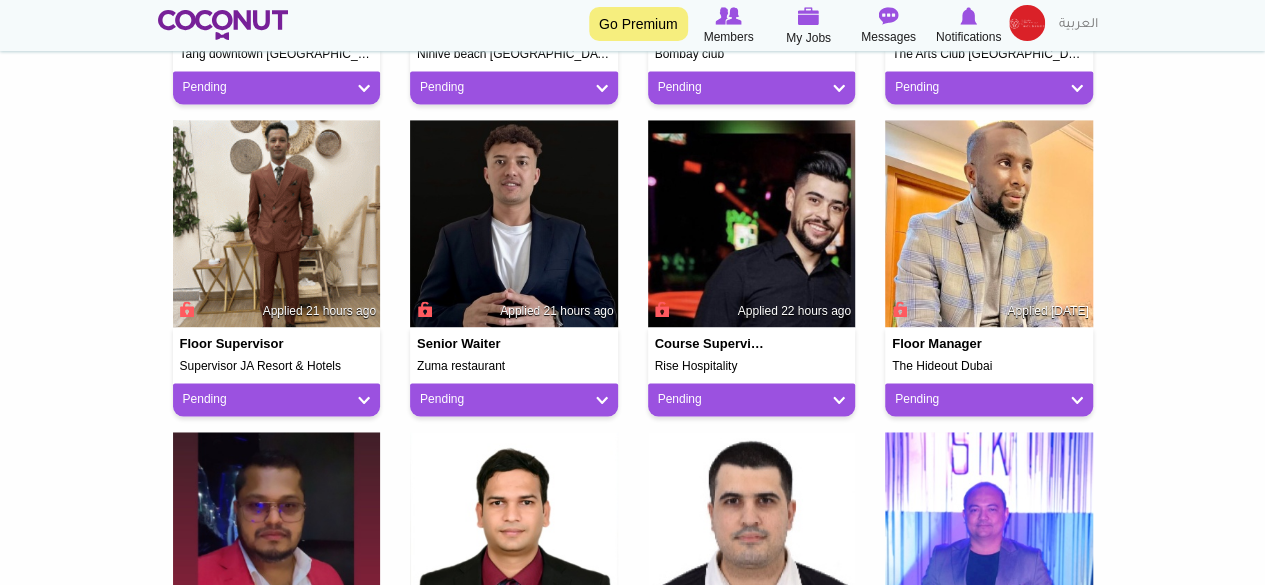 scroll, scrollTop: 1400, scrollLeft: 0, axis: vertical 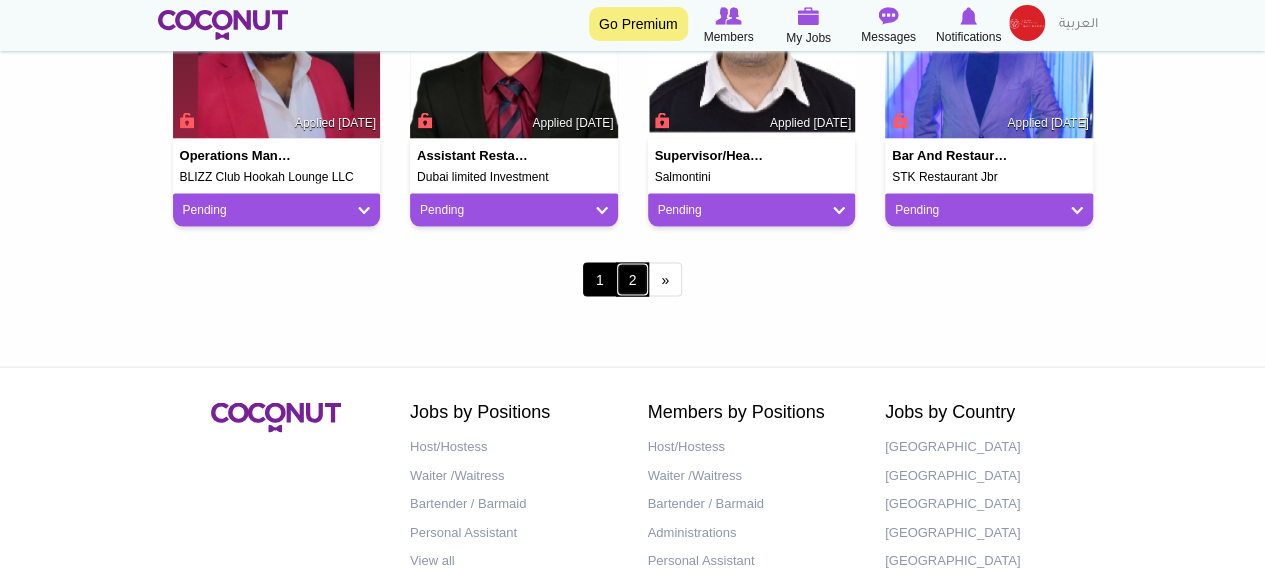 click on "2" at bounding box center (633, 280) 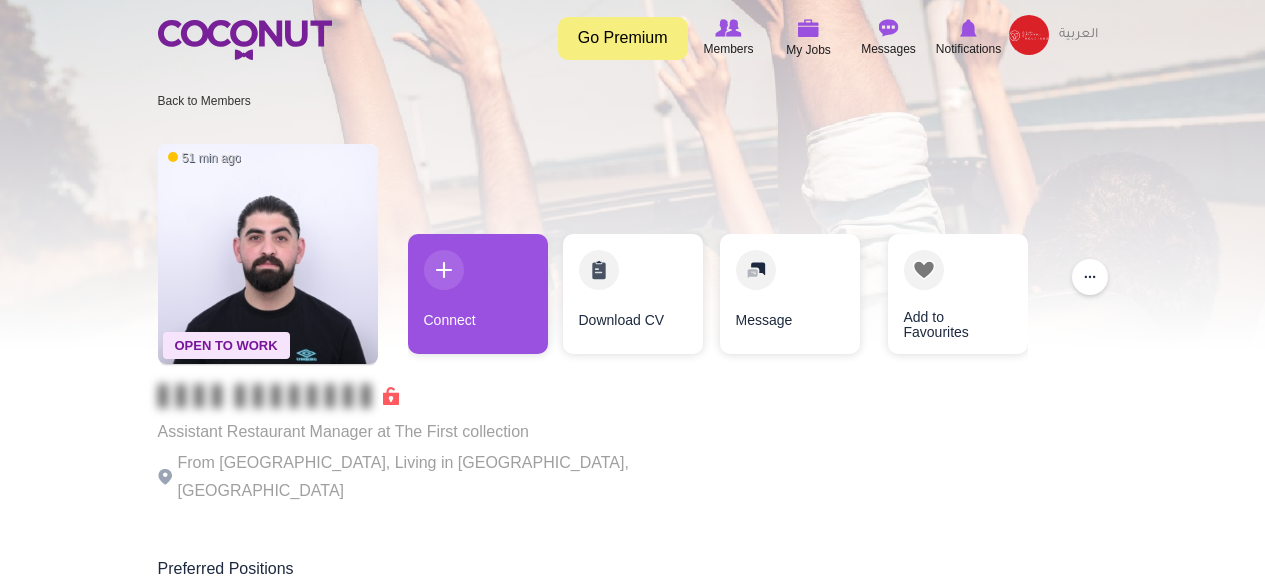 scroll, scrollTop: 0, scrollLeft: 0, axis: both 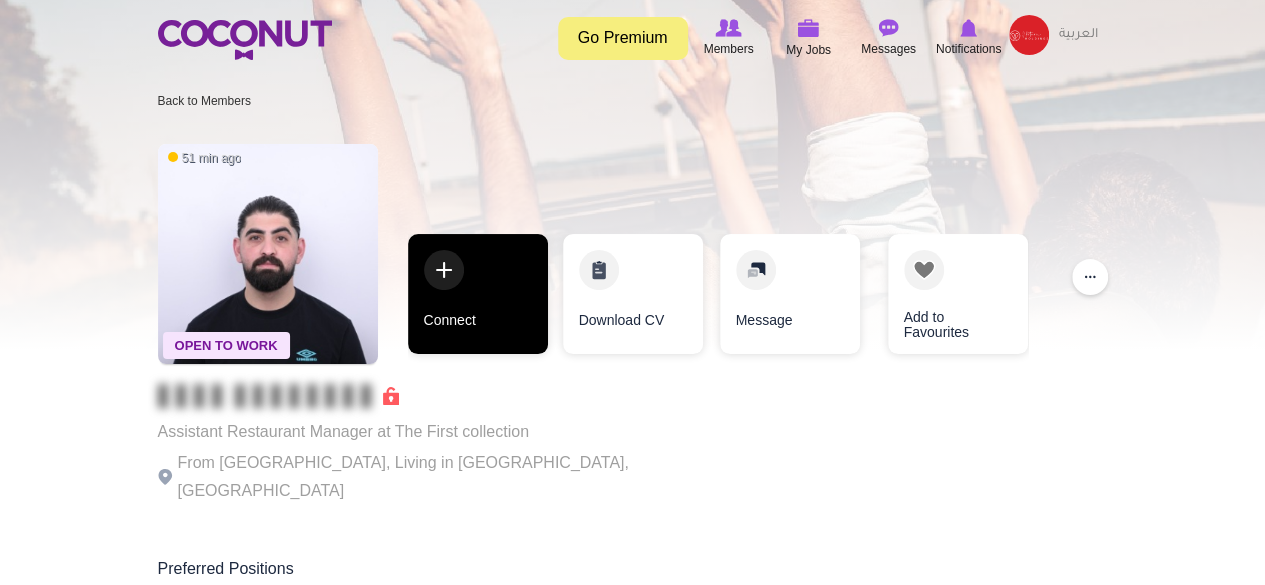 click on "Connect" at bounding box center (478, 294) 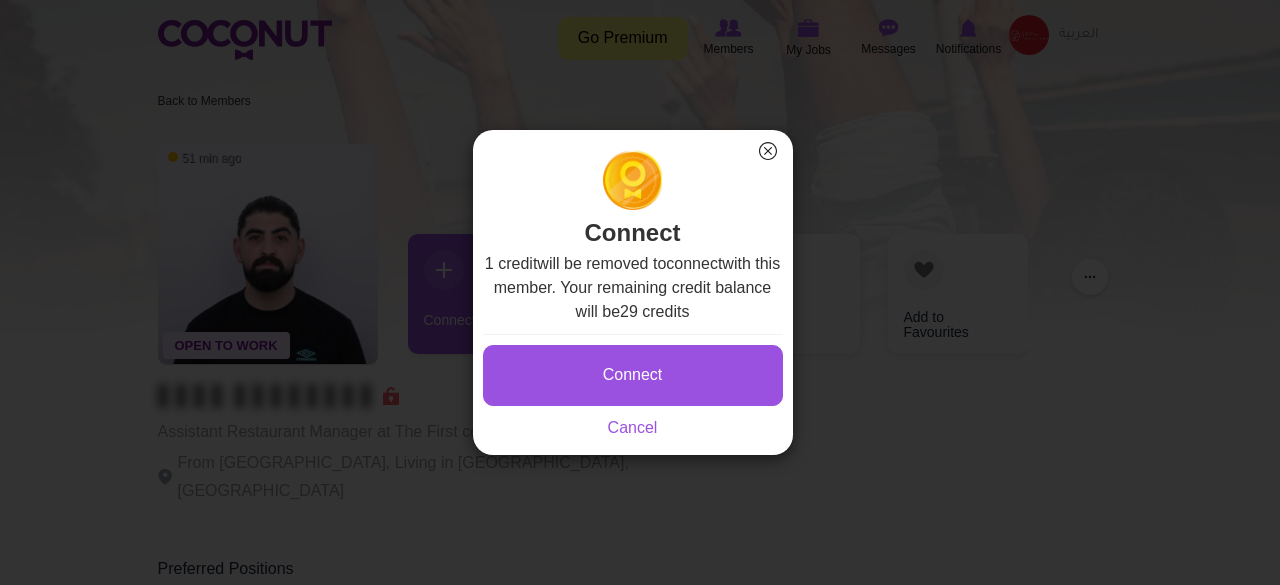 click on "Connect Saving...
Cancel" at bounding box center (633, 387) 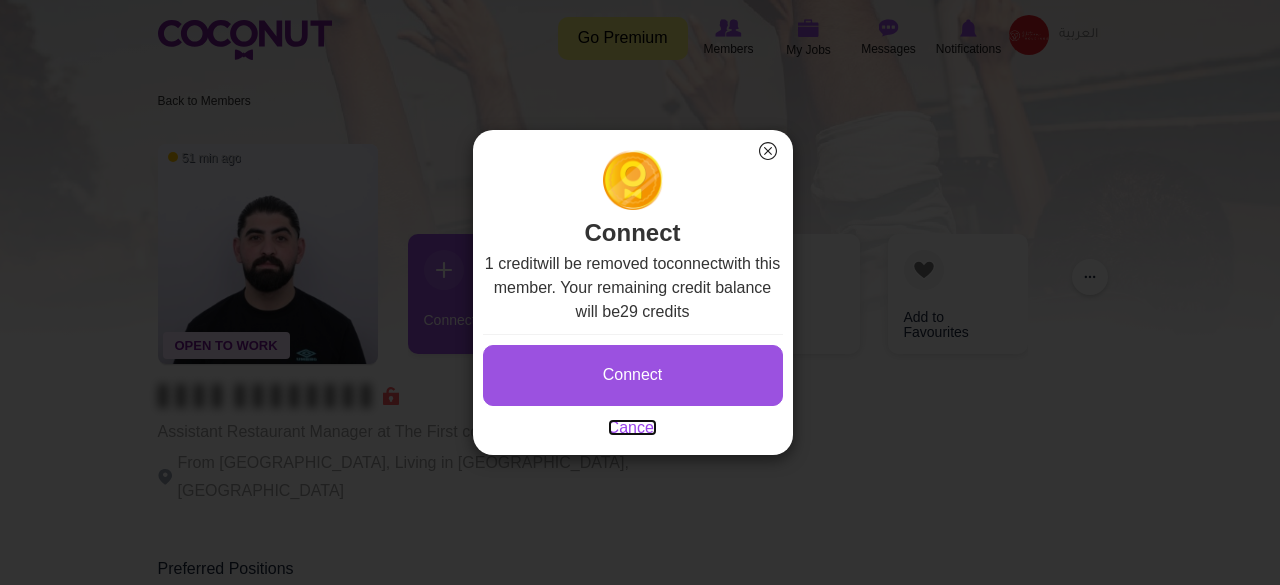 click on "Cancel" at bounding box center (633, 427) 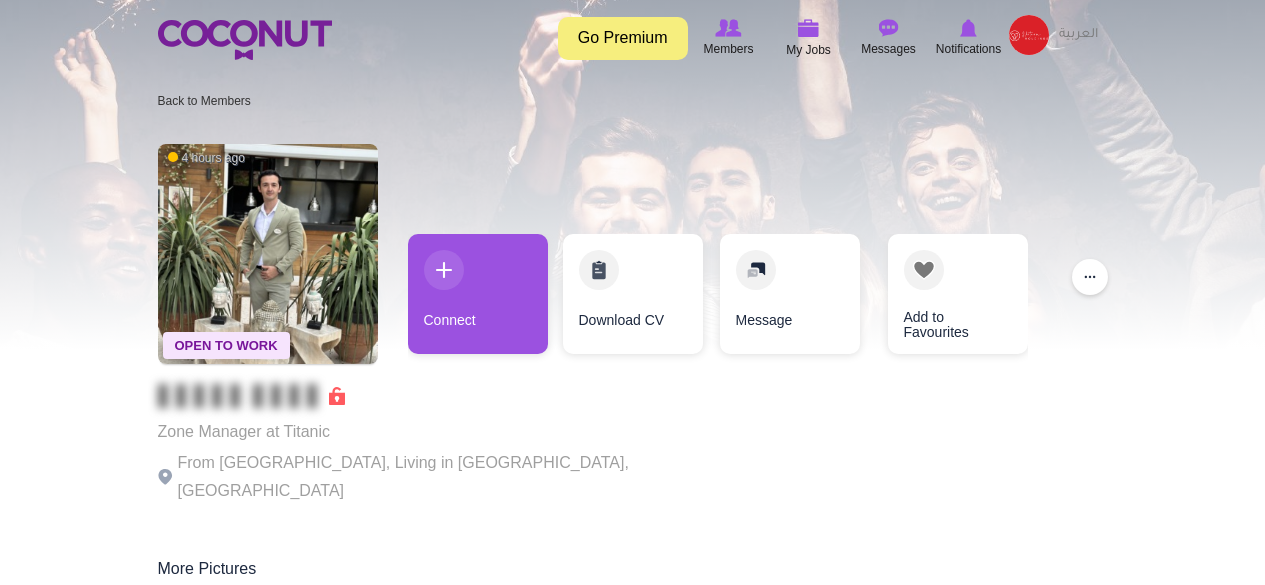 scroll, scrollTop: 0, scrollLeft: 0, axis: both 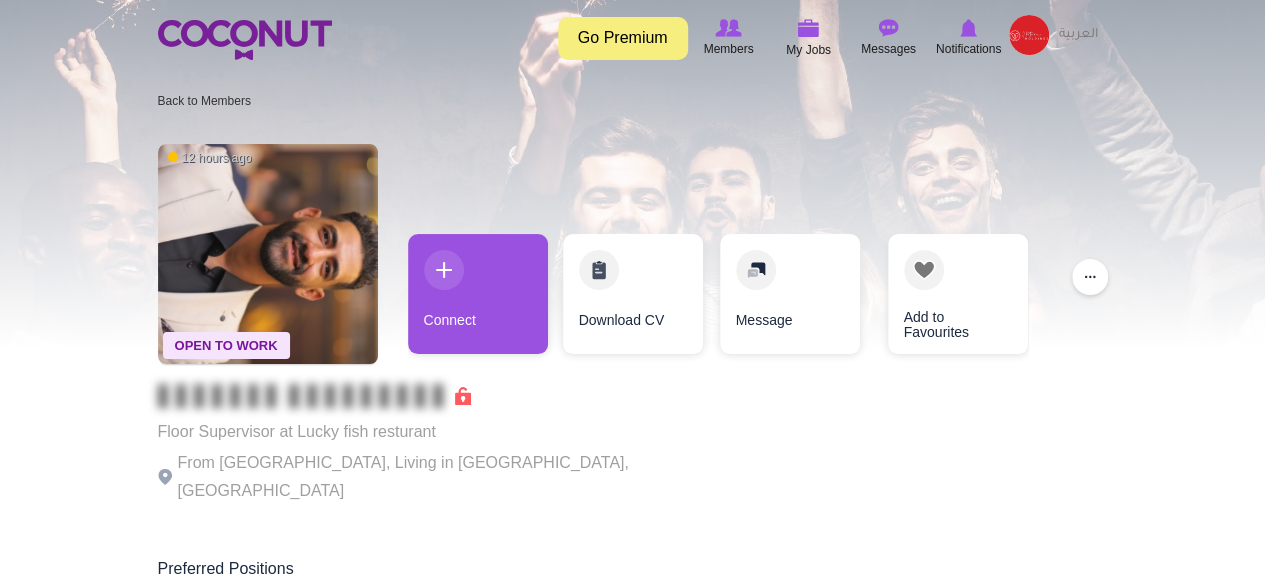 click on "Connect" at bounding box center (478, 294) 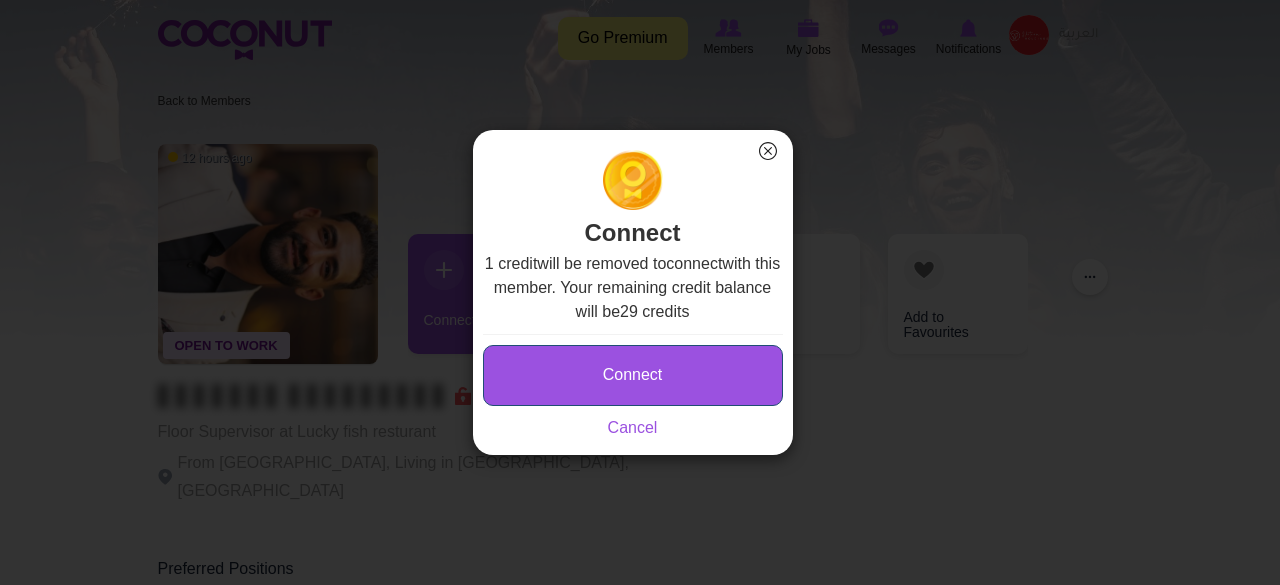 click on "Connect" at bounding box center (633, 375) 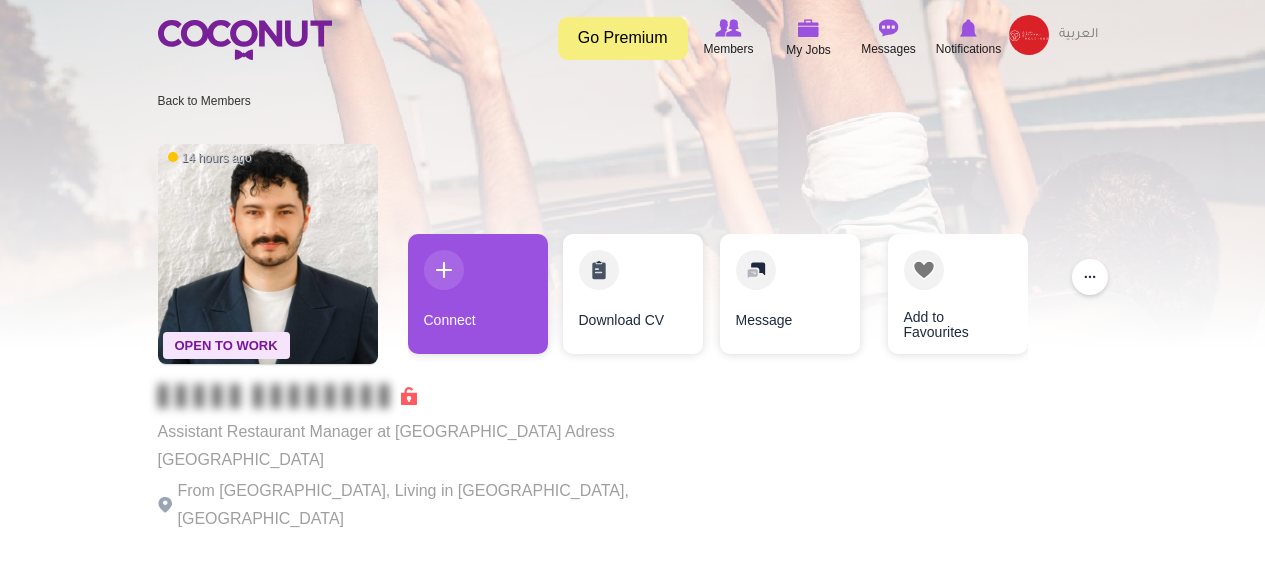 scroll, scrollTop: 0, scrollLeft: 0, axis: both 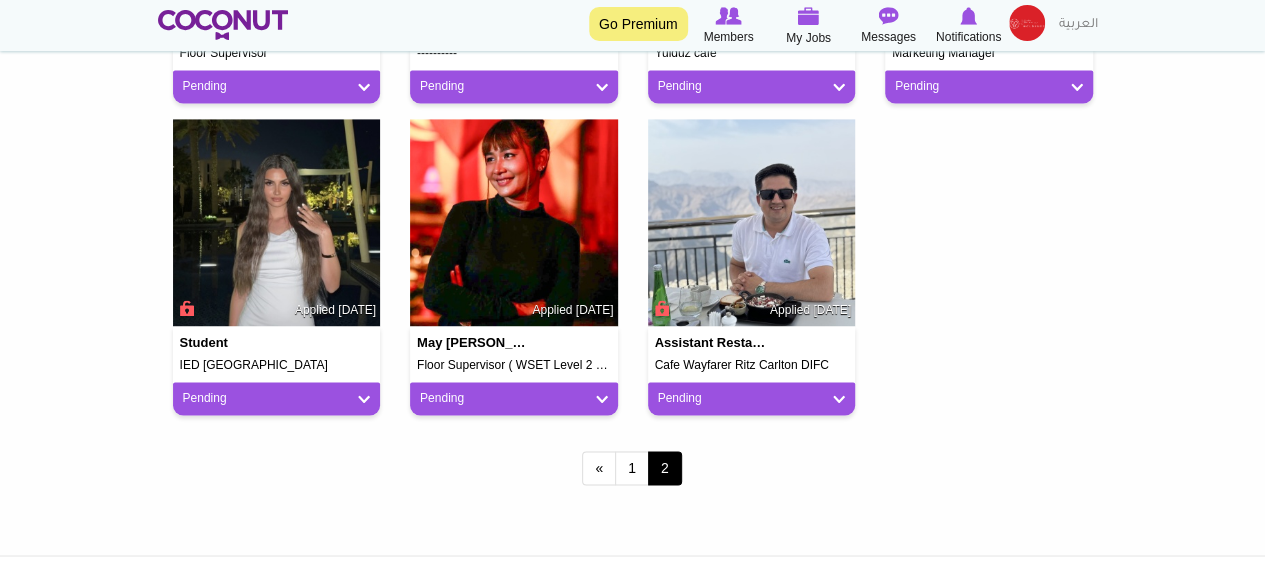 drag, startPoint x: 246, startPoint y: 268, endPoint x: 1148, endPoint y: 285, distance: 902.16016 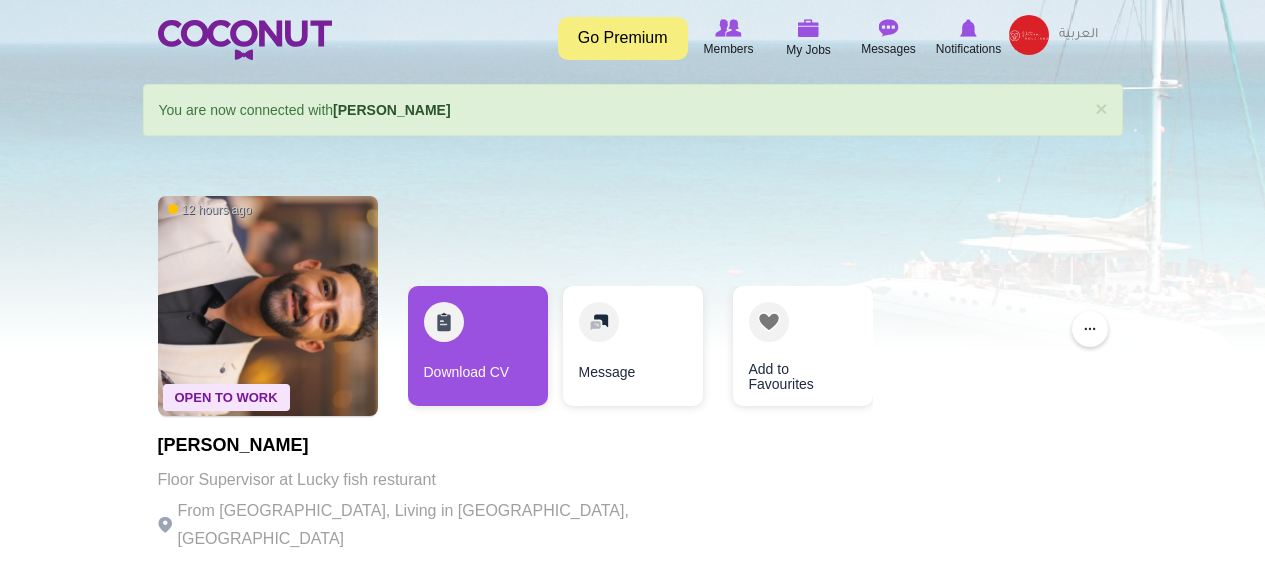 scroll, scrollTop: 0, scrollLeft: 0, axis: both 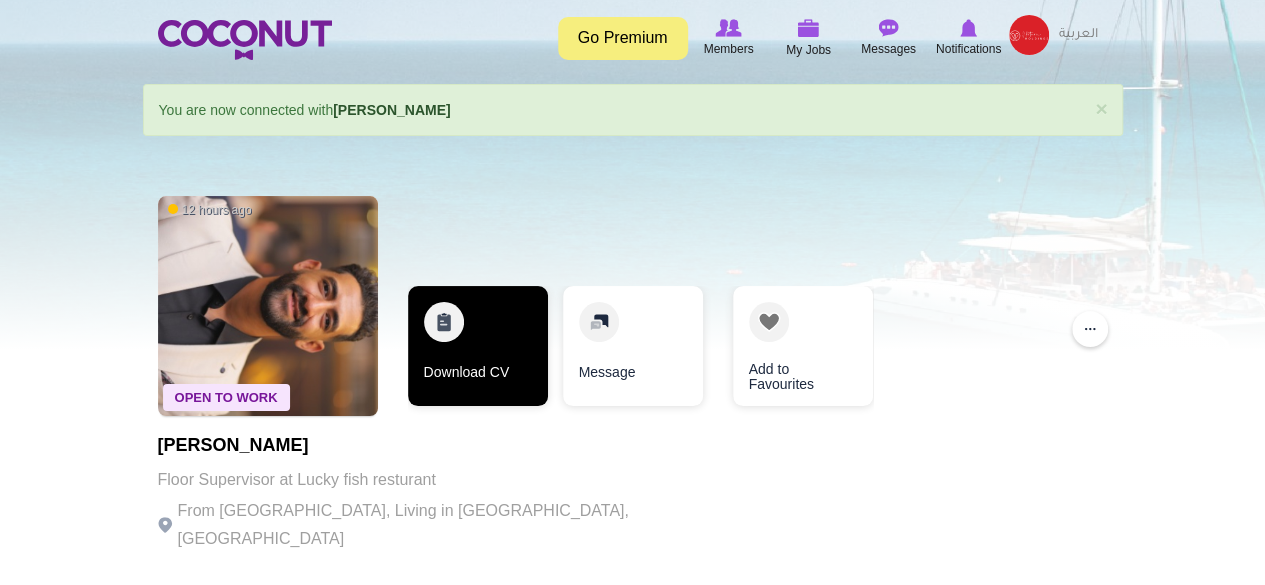 click on "Download CV" at bounding box center (478, 346) 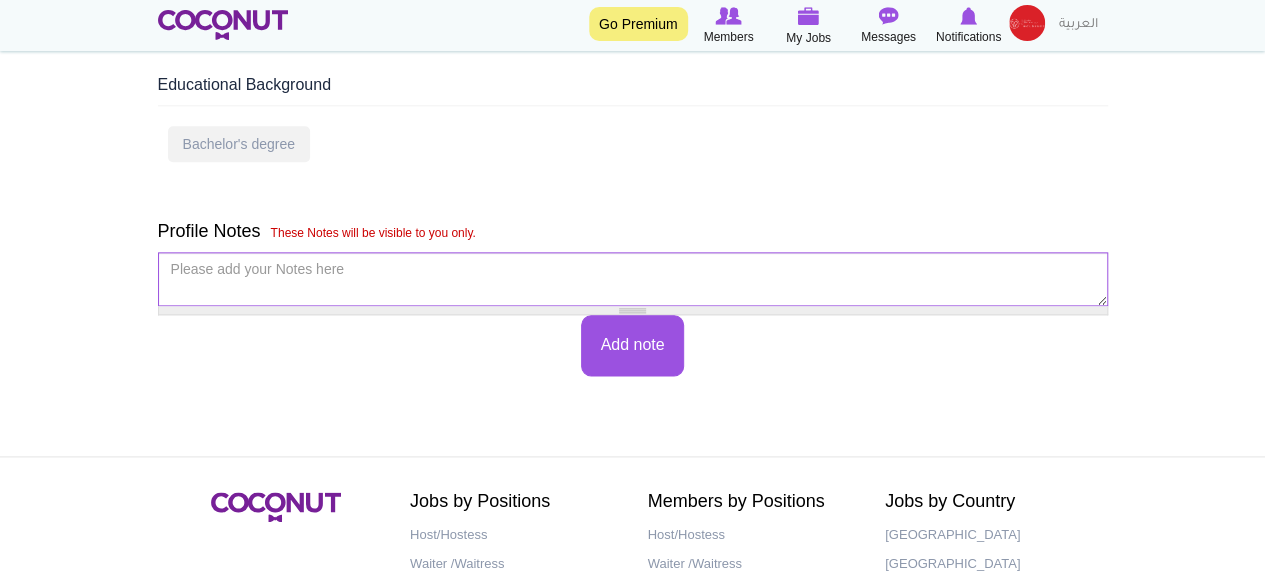 scroll, scrollTop: 1100, scrollLeft: 0, axis: vertical 